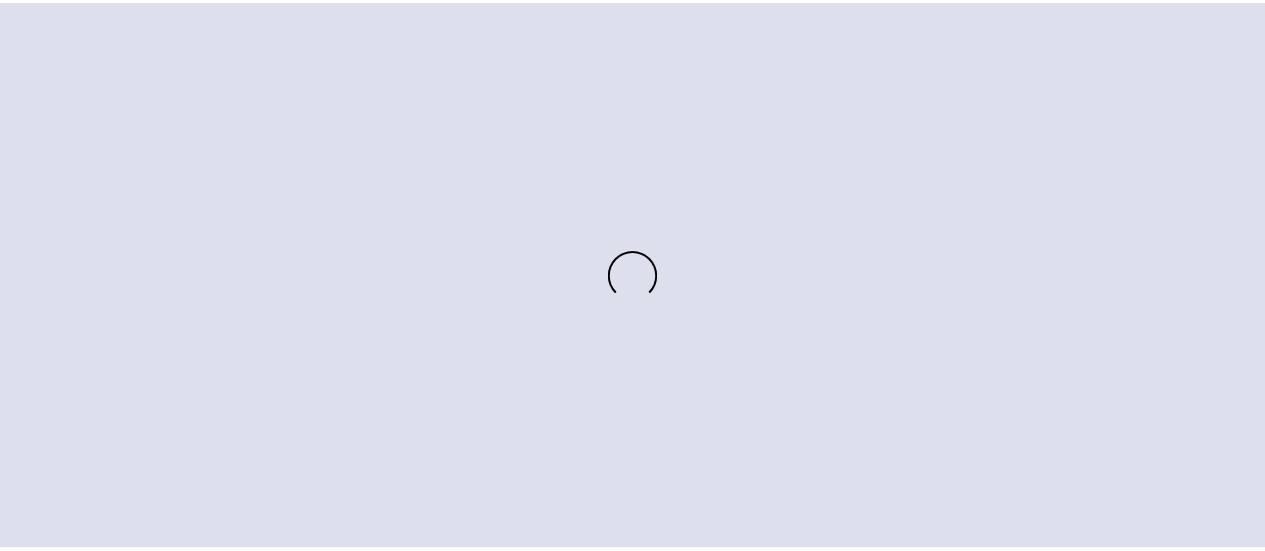 scroll, scrollTop: 0, scrollLeft: 0, axis: both 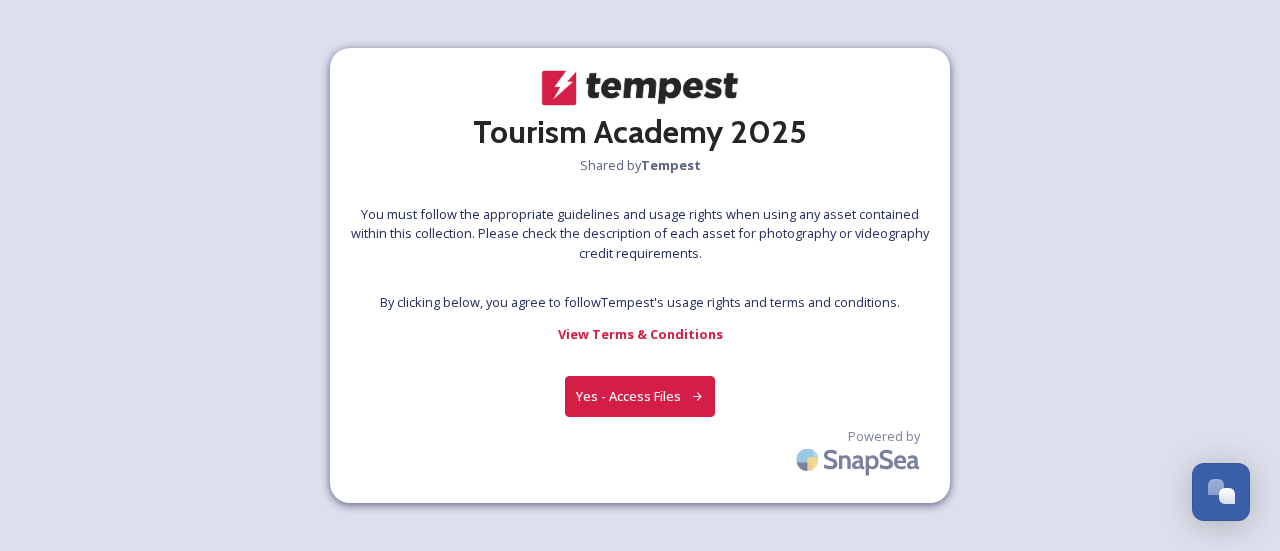 click on "Yes - Access Files" at bounding box center (640, 396) 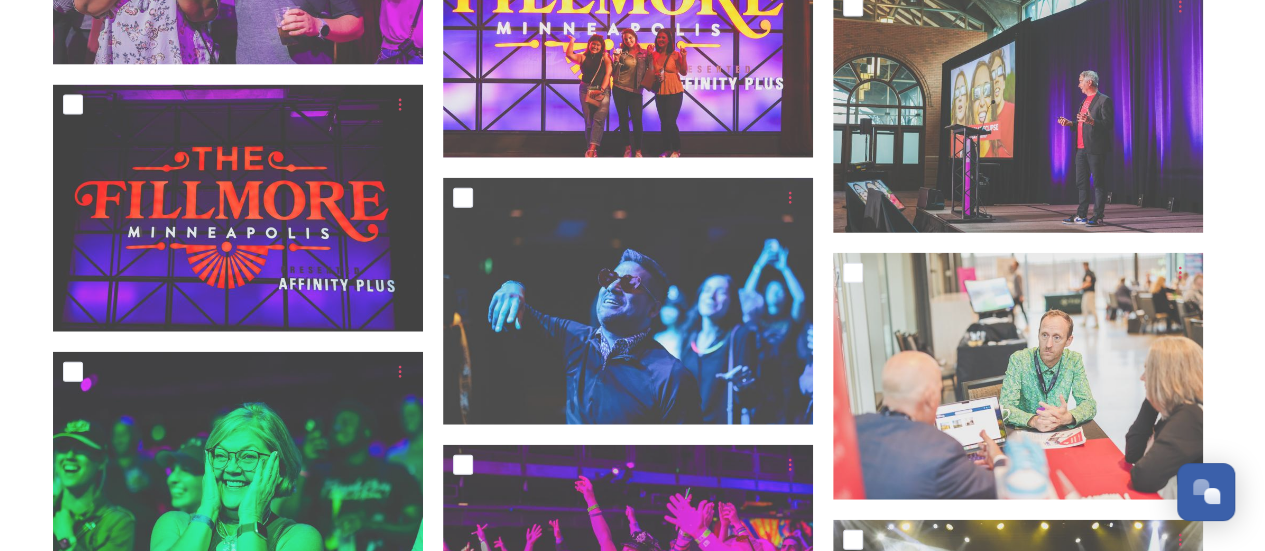 scroll, scrollTop: 17485, scrollLeft: 0, axis: vertical 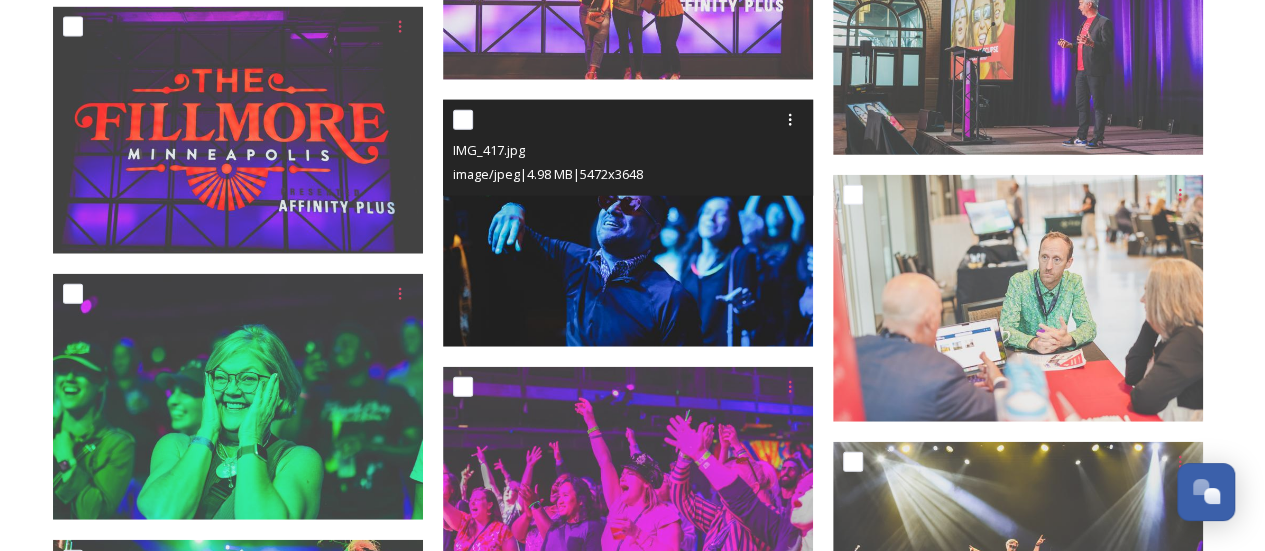 click at bounding box center (628, 223) 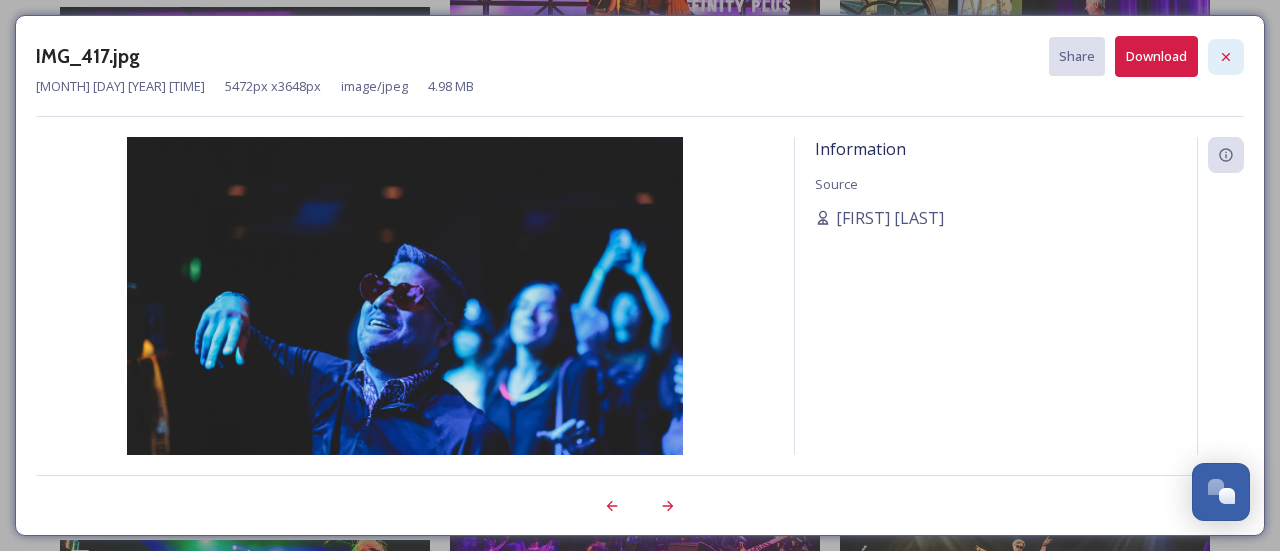 click 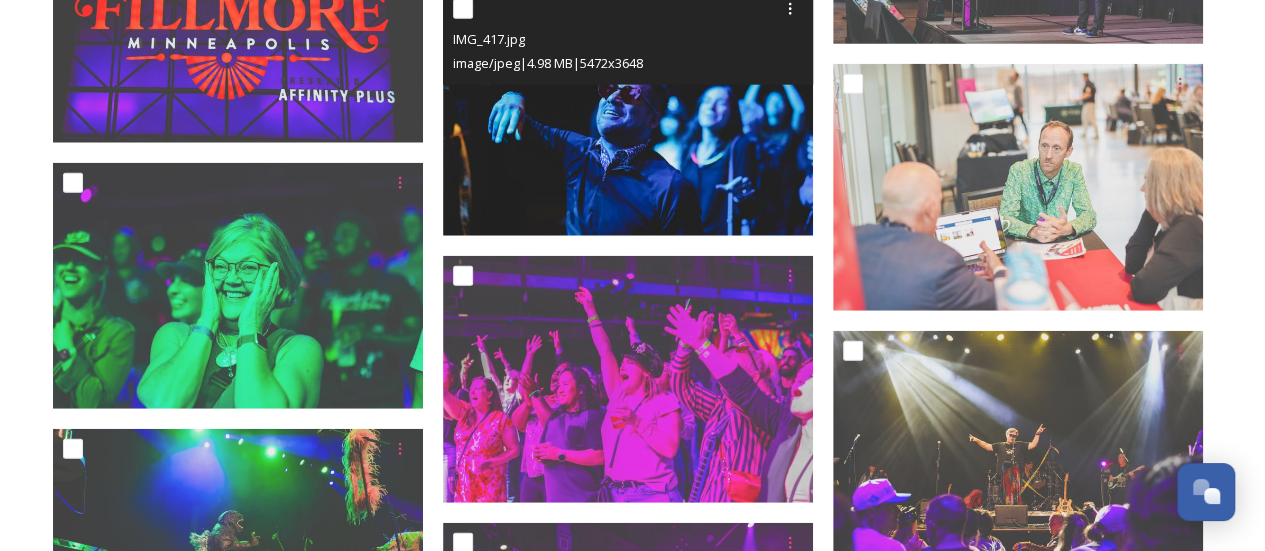 scroll, scrollTop: 17619, scrollLeft: 0, axis: vertical 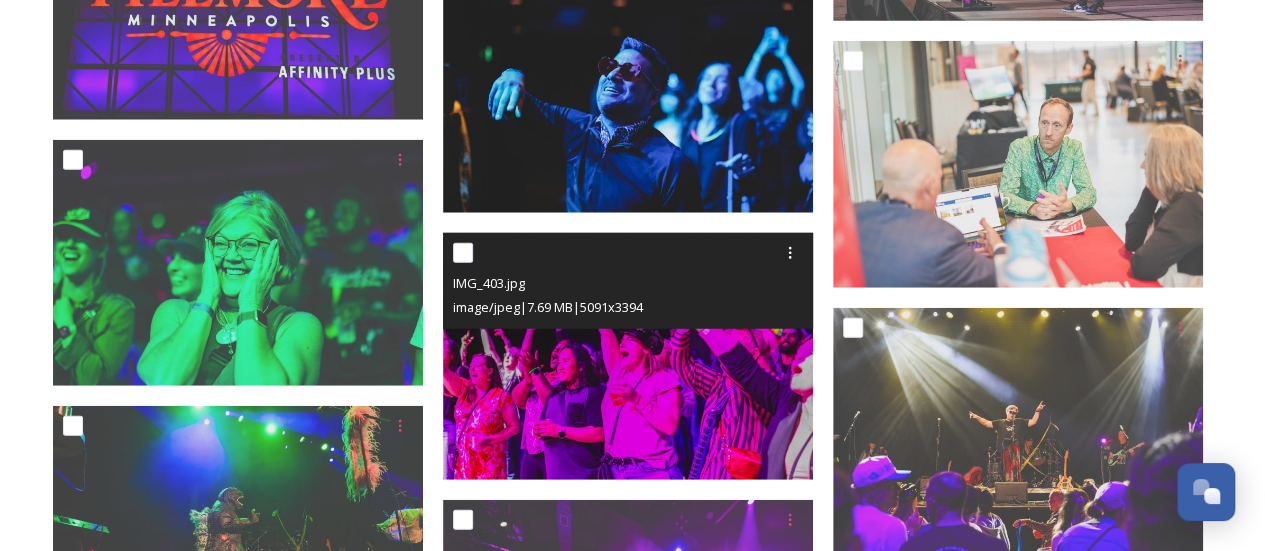 click on "IMG_403.jpg" at bounding box center (630, 283) 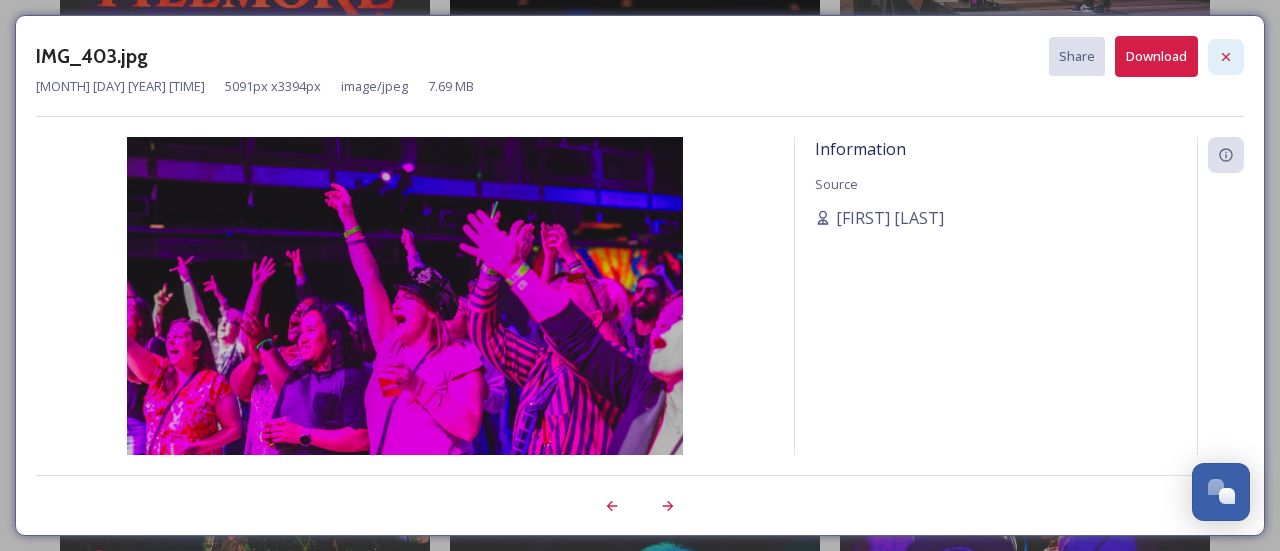 click 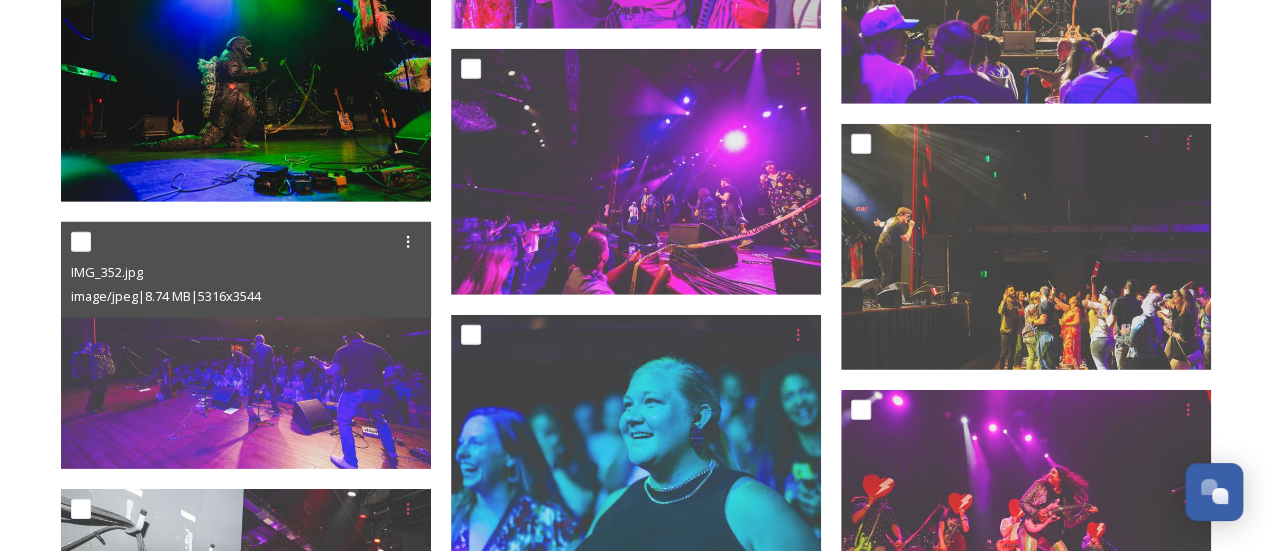 scroll, scrollTop: 18079, scrollLeft: 0, axis: vertical 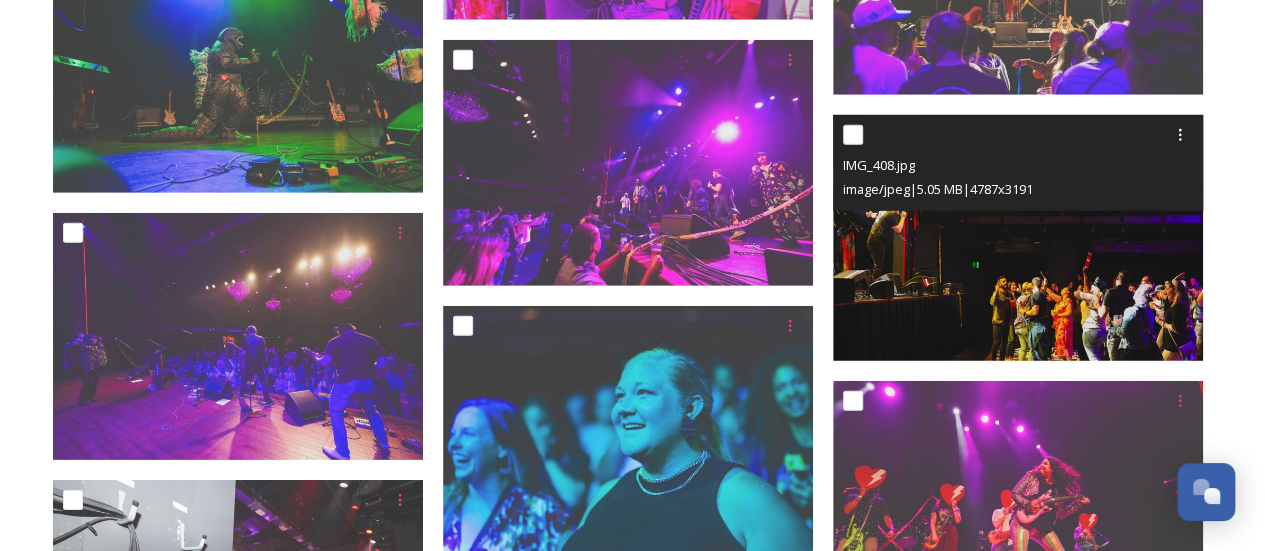 click at bounding box center (1018, 238) 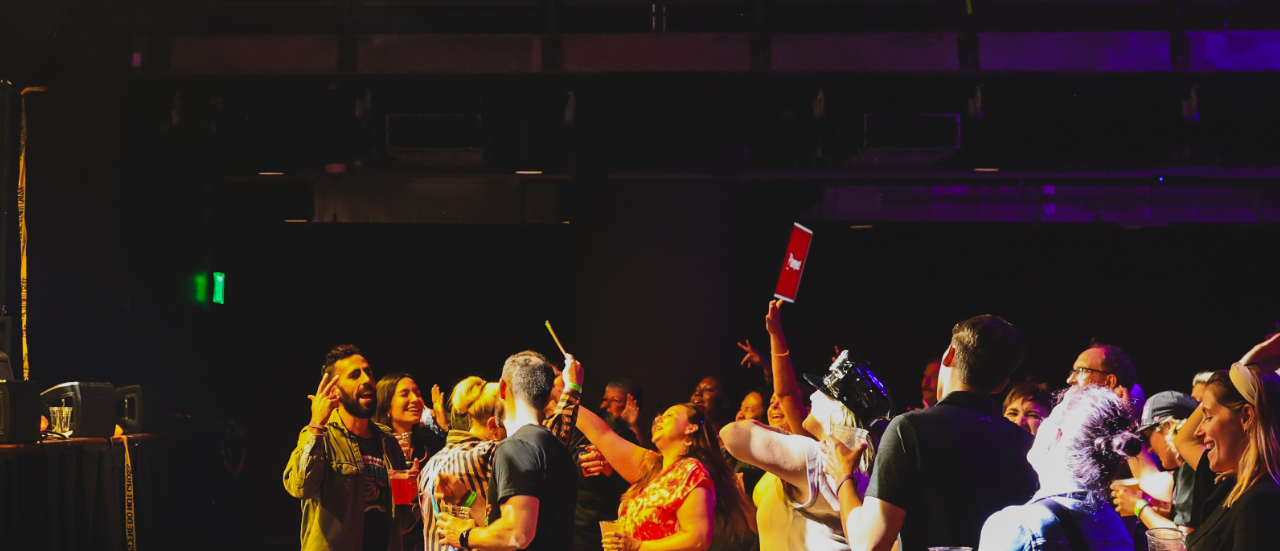 scroll, scrollTop: 18079, scrollLeft: 0, axis: vertical 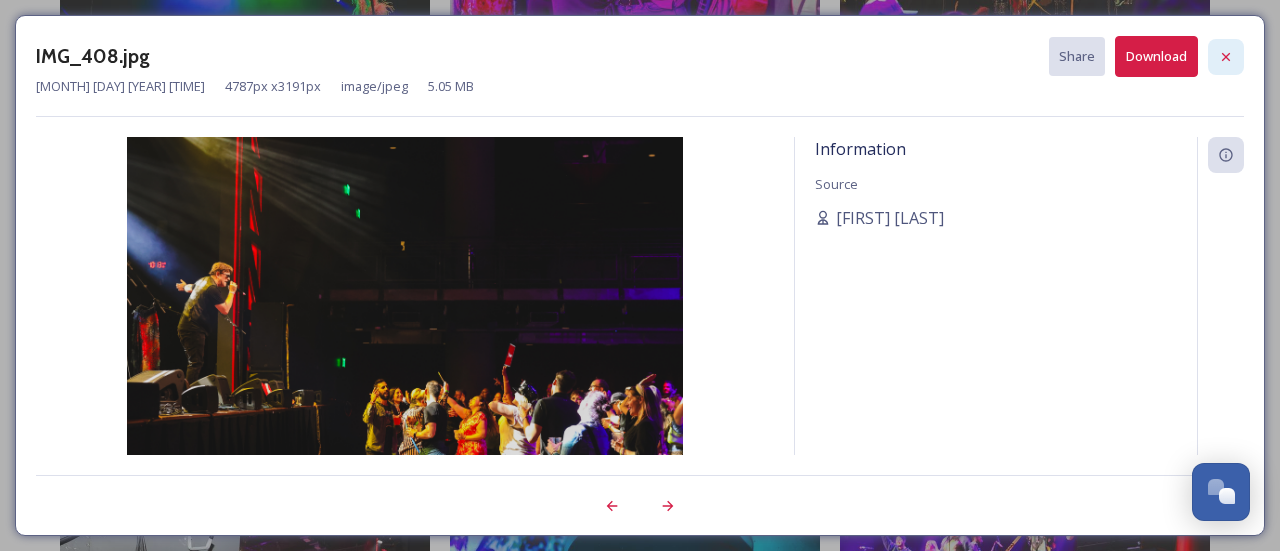 click 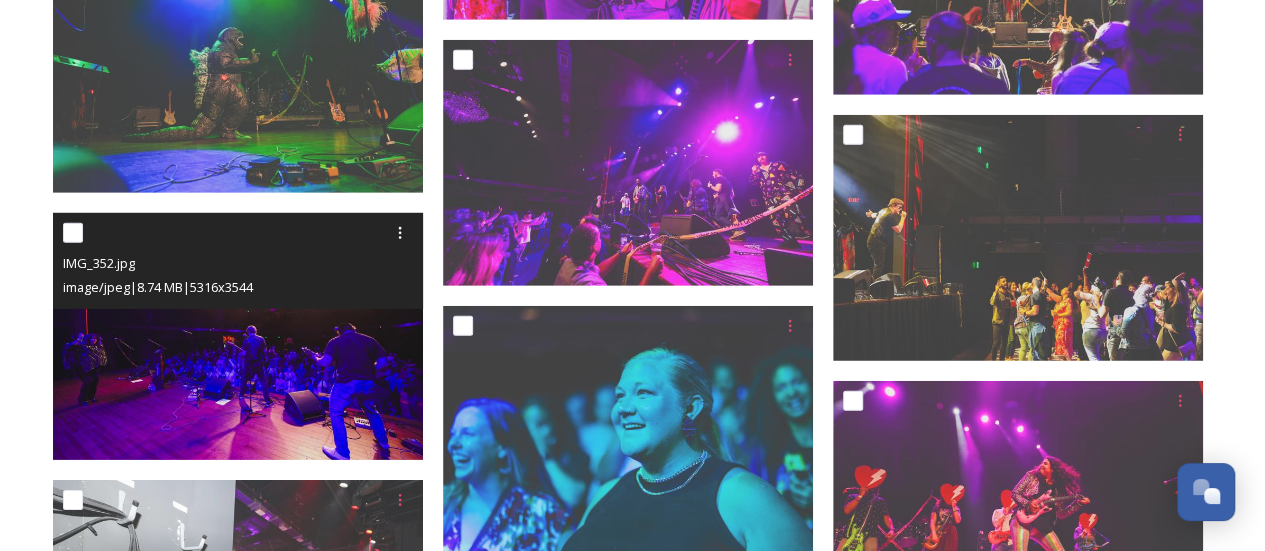click at bounding box center [238, 336] 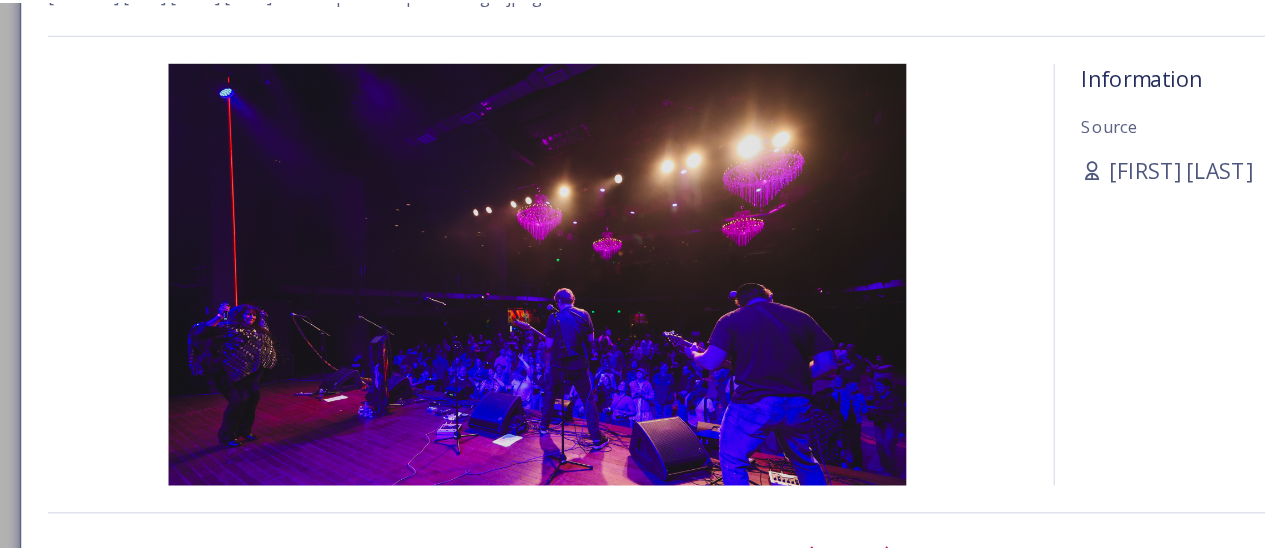 scroll, scrollTop: 18079, scrollLeft: 0, axis: vertical 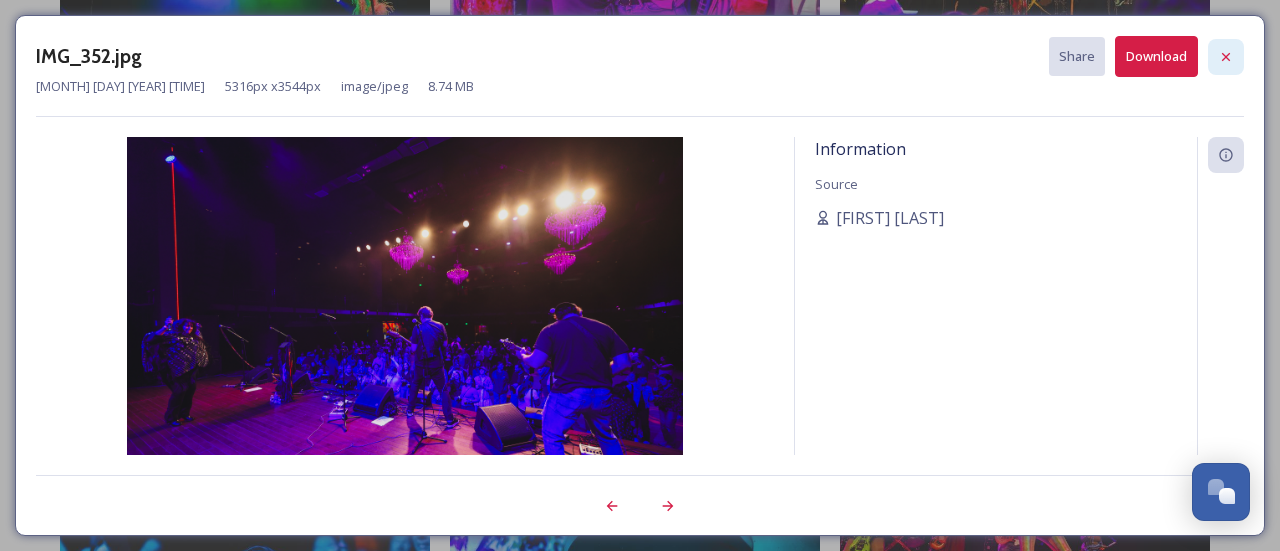 click 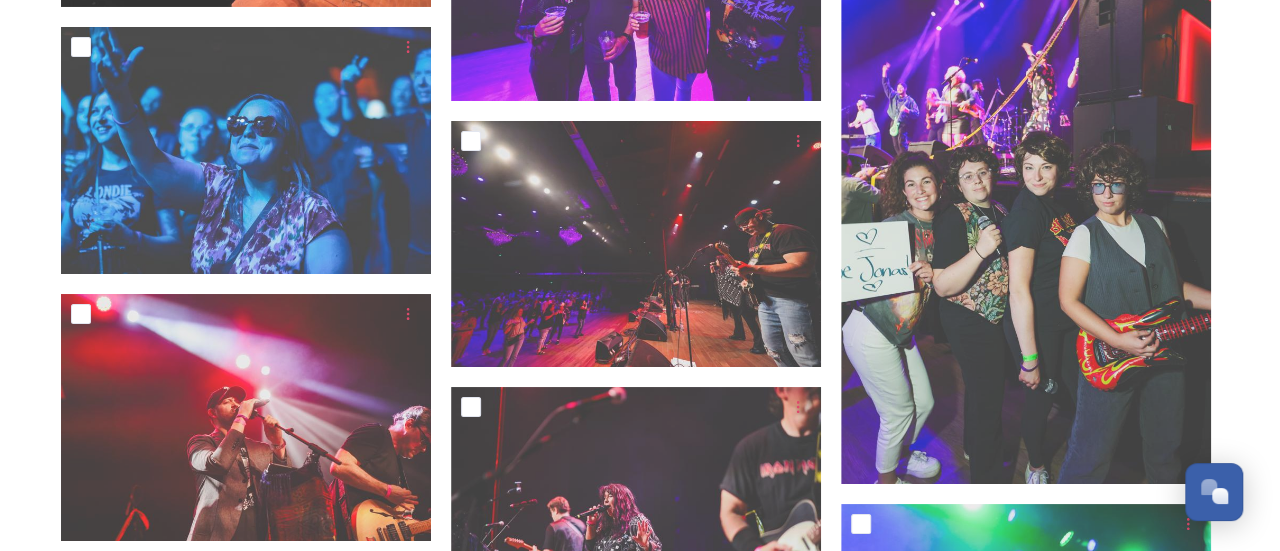 scroll, scrollTop: 18805, scrollLeft: 0, axis: vertical 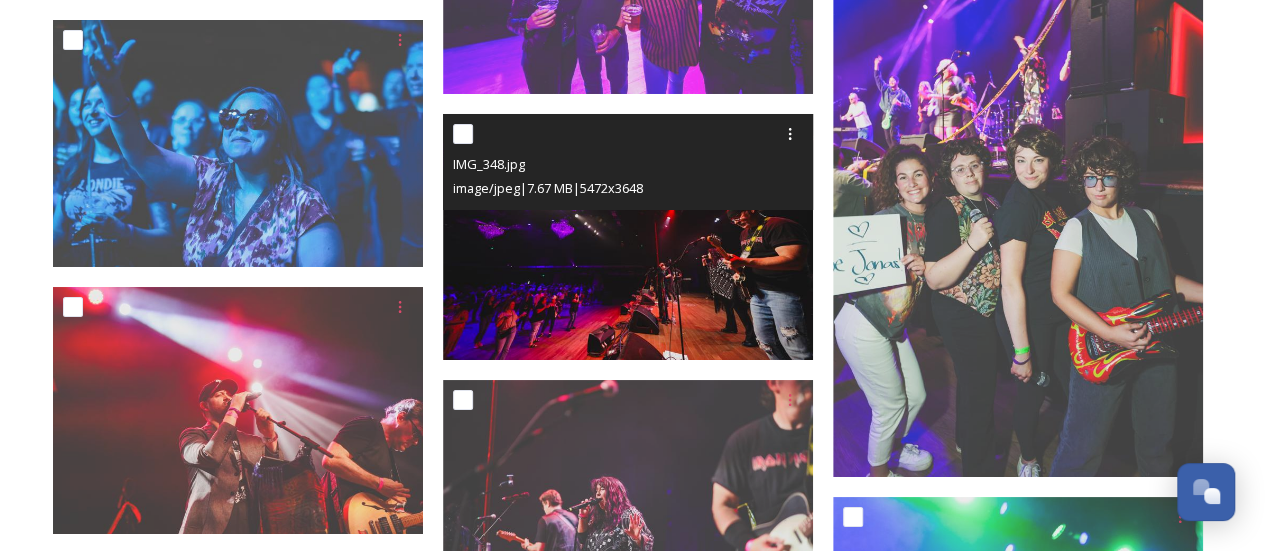 click at bounding box center [628, 237] 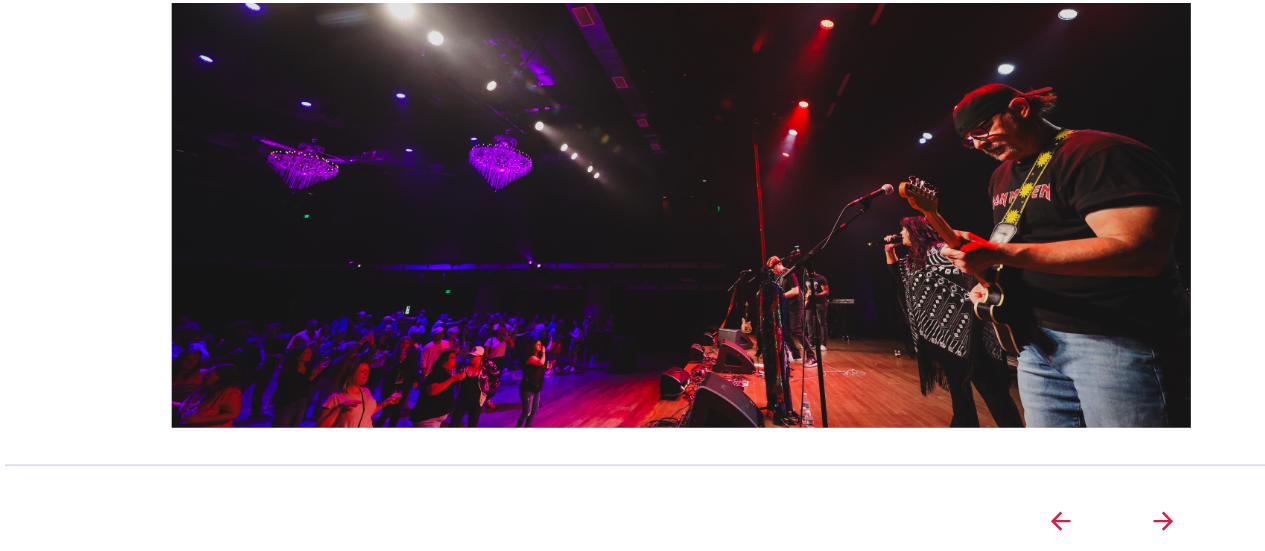 scroll, scrollTop: 18805, scrollLeft: 0, axis: vertical 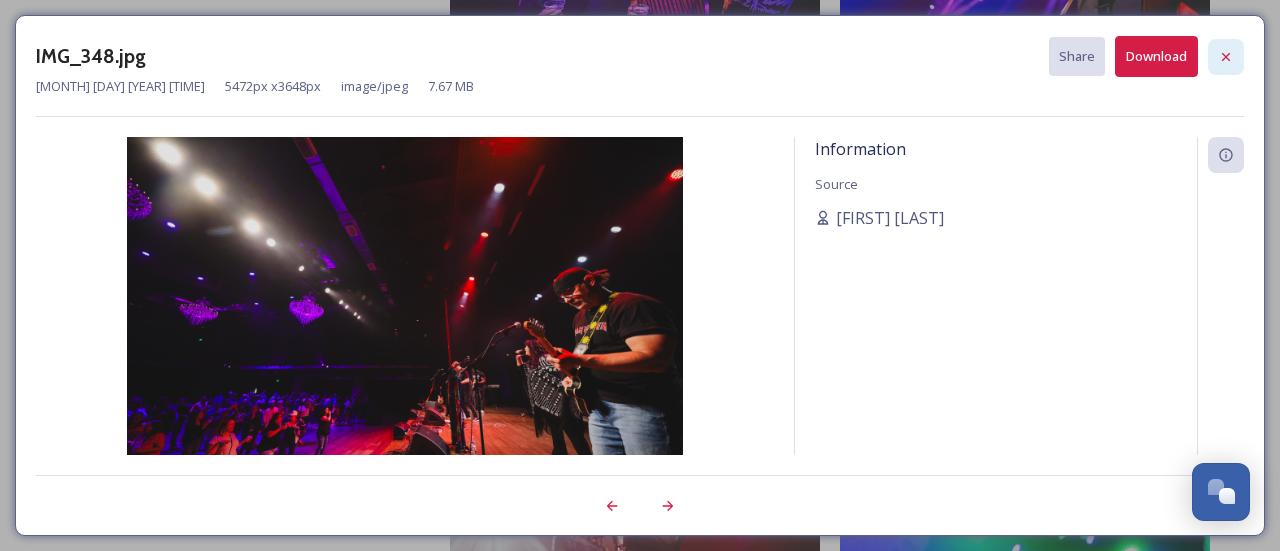 click 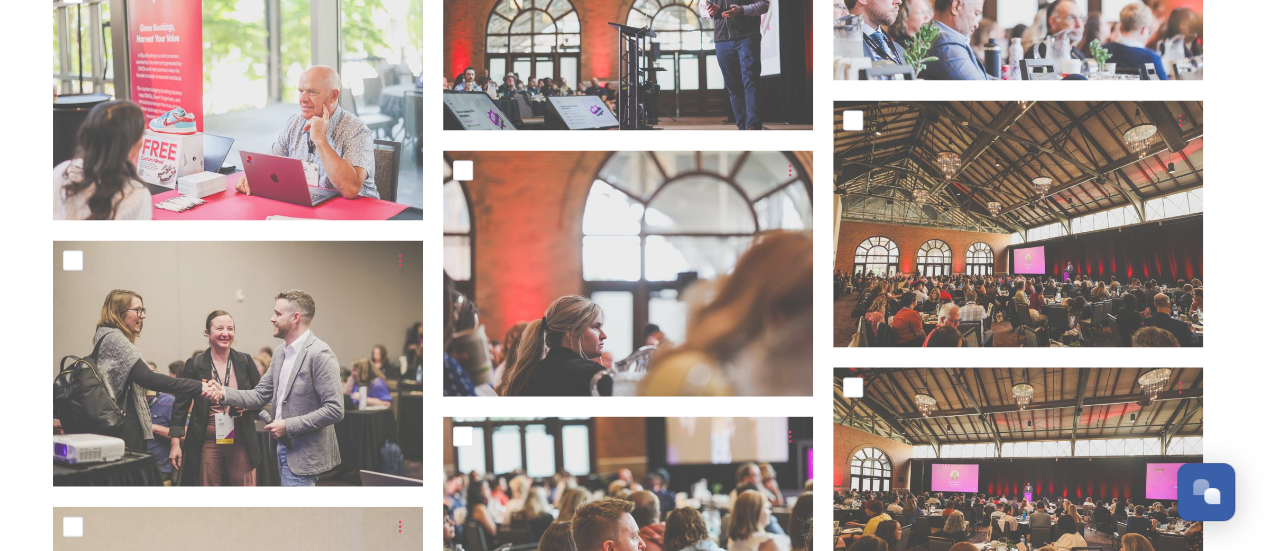 scroll, scrollTop: 28481, scrollLeft: 0, axis: vertical 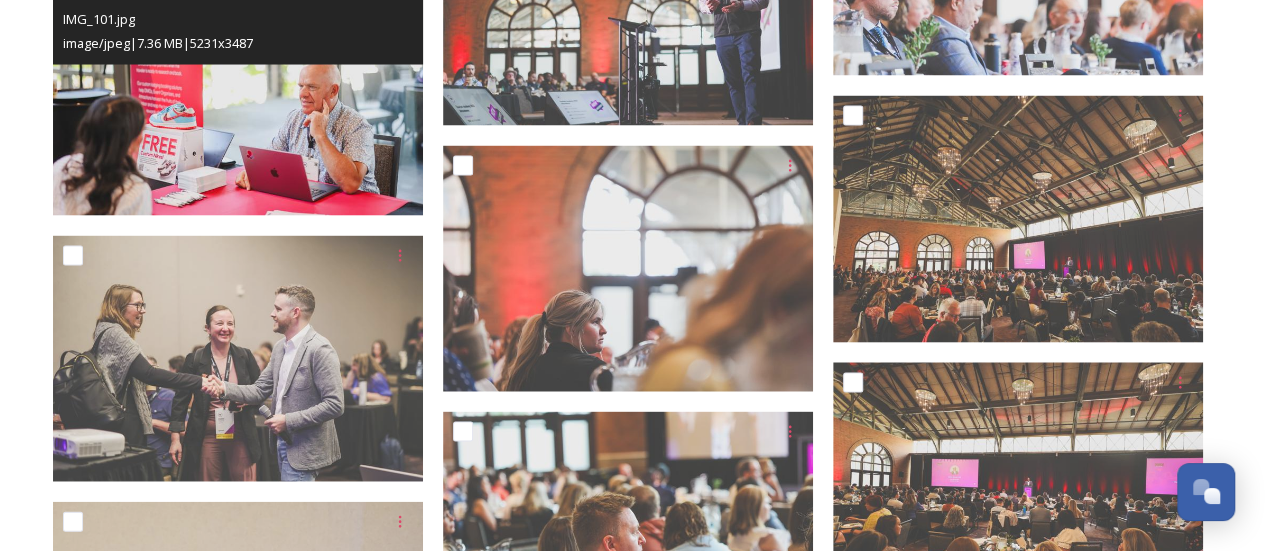 click at bounding box center (238, 92) 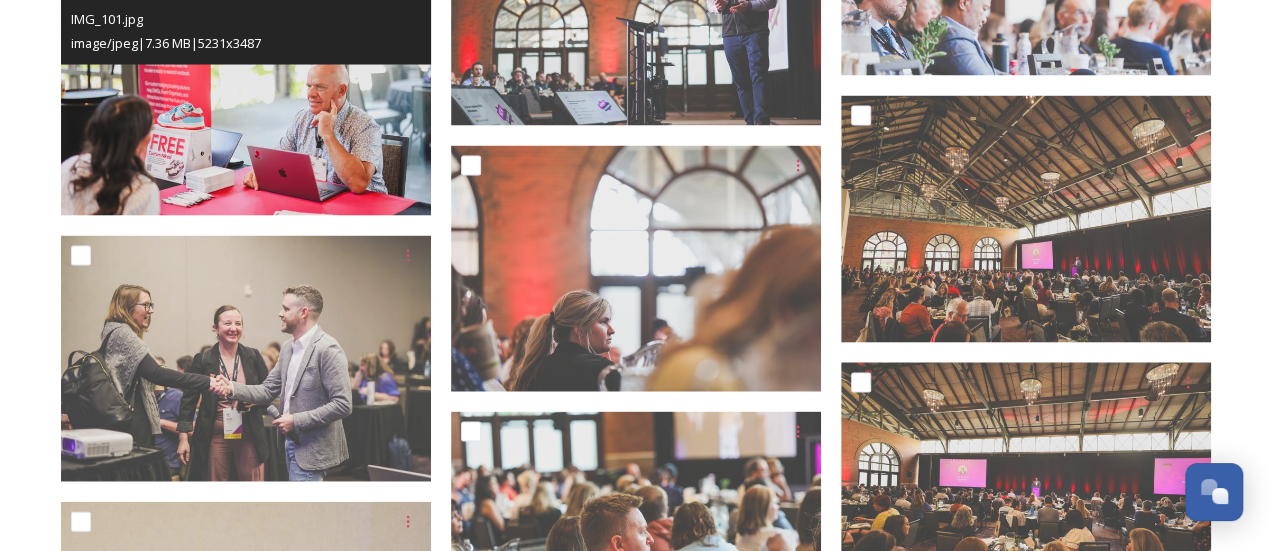 scroll, scrollTop: 28214, scrollLeft: 0, axis: vertical 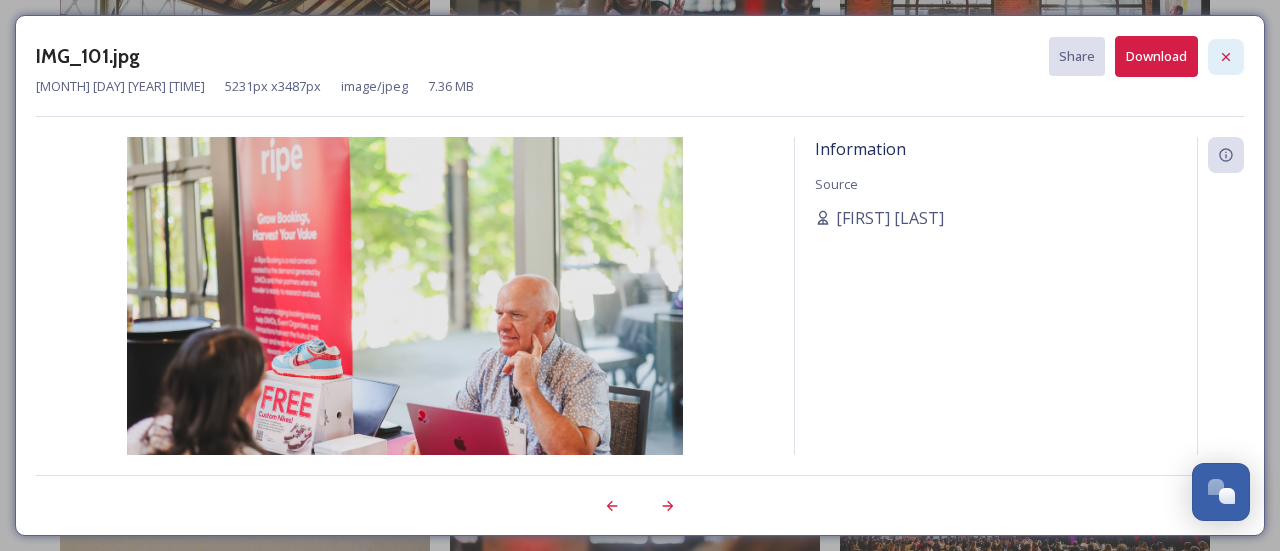 click 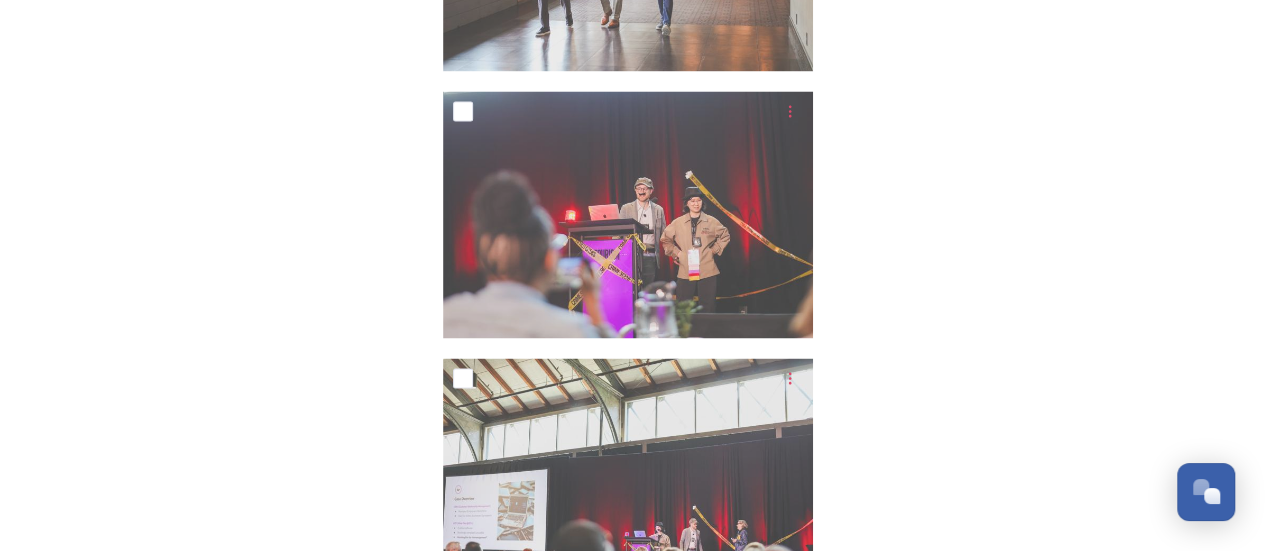 scroll, scrollTop: 39746, scrollLeft: 0, axis: vertical 